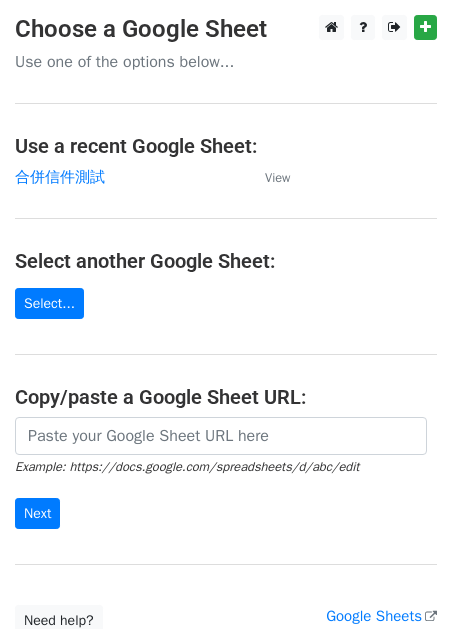 scroll, scrollTop: 0, scrollLeft: 0, axis: both 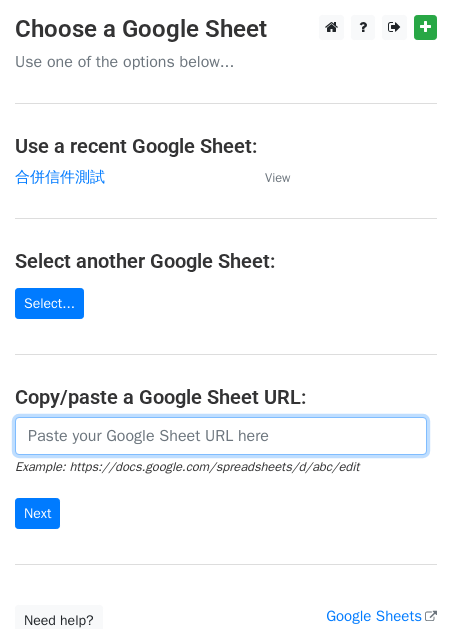 click at bounding box center (221, 436) 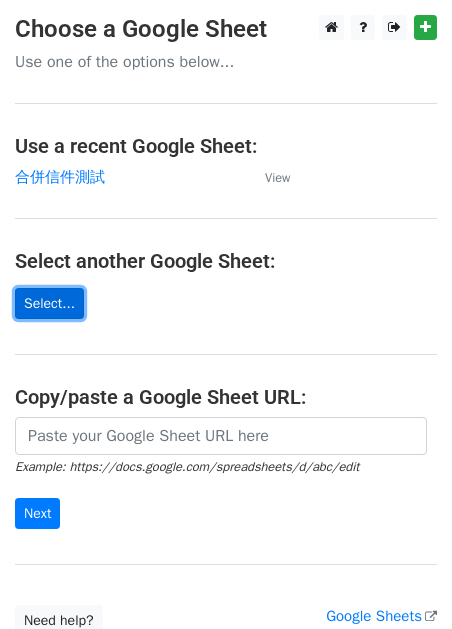 click on "Select..." at bounding box center (49, 303) 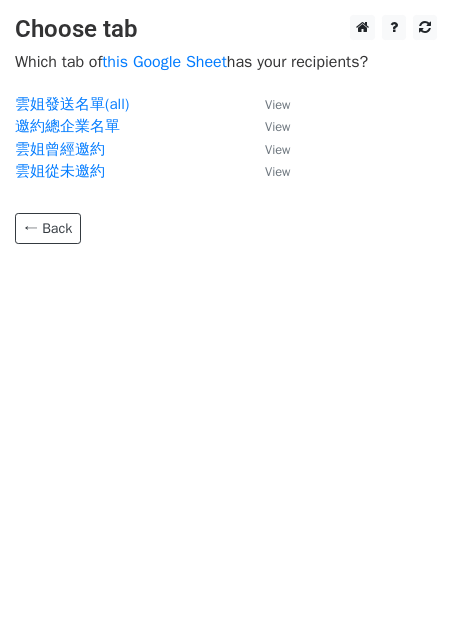 scroll, scrollTop: 0, scrollLeft: 0, axis: both 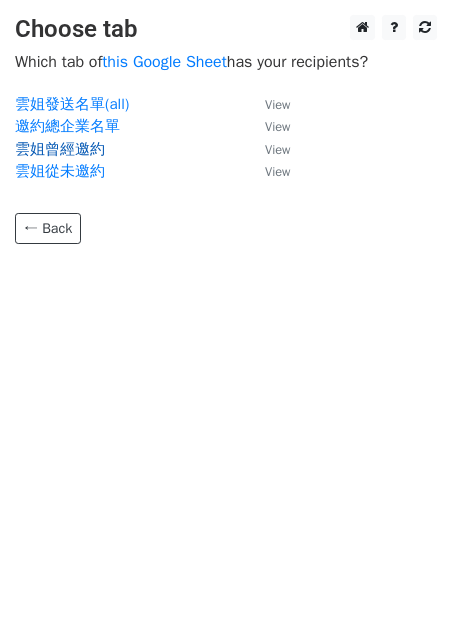 click on "雲姐曾經邀約" at bounding box center [60, 149] 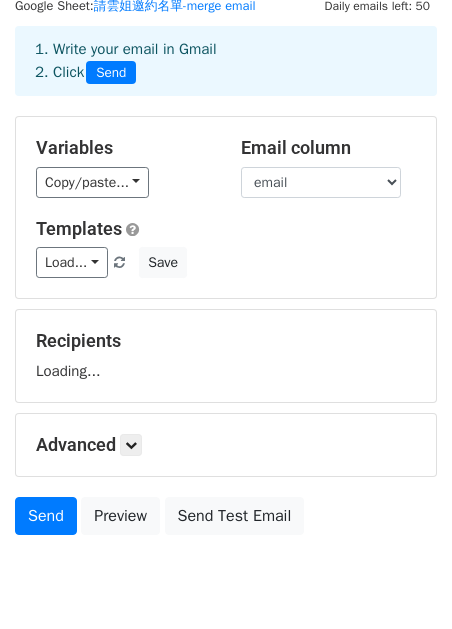 scroll, scrollTop: 86, scrollLeft: 0, axis: vertical 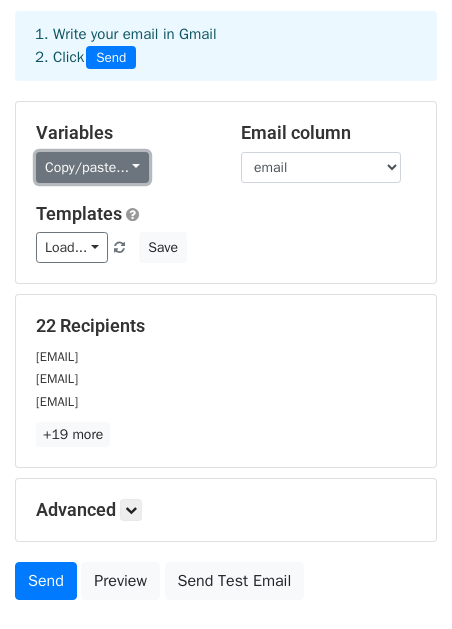 click on "Copy/paste..." at bounding box center (92, 167) 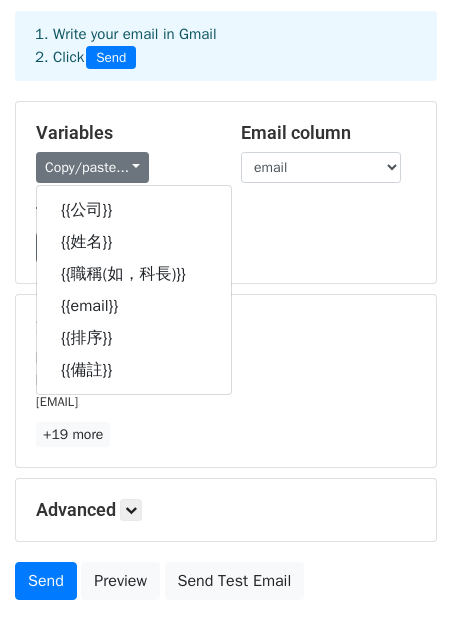 click on "Copy/paste...
{{公司}}
{{姓名}}
{{職稱(如，科長)}}
{{email}}
{{排序}}
{{備註}}" at bounding box center [123, 167] 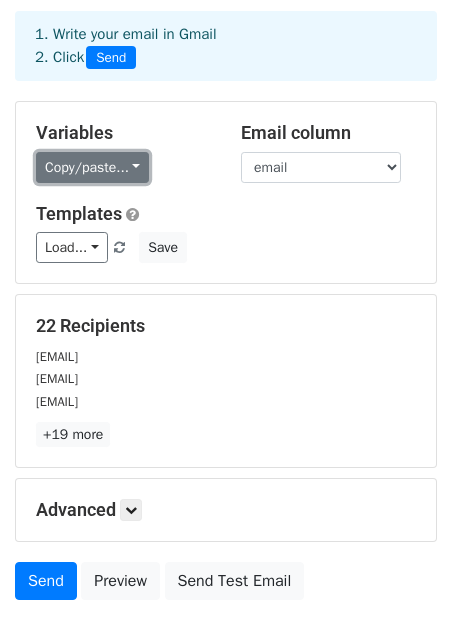 click on "Copy/paste..." at bounding box center [92, 167] 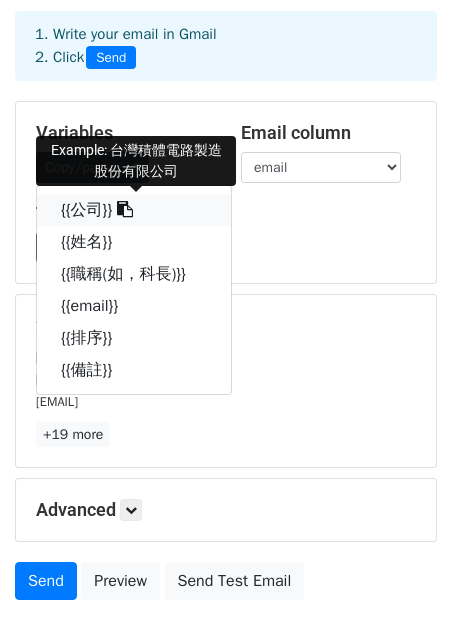 click on "{{公司}}" at bounding box center (134, 210) 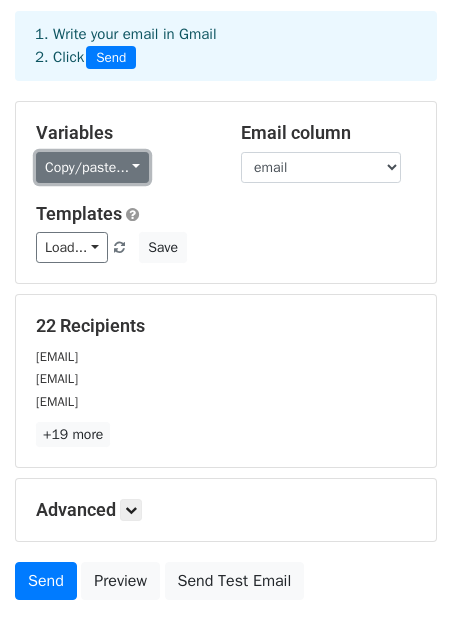 click on "Copy/paste..." at bounding box center [92, 167] 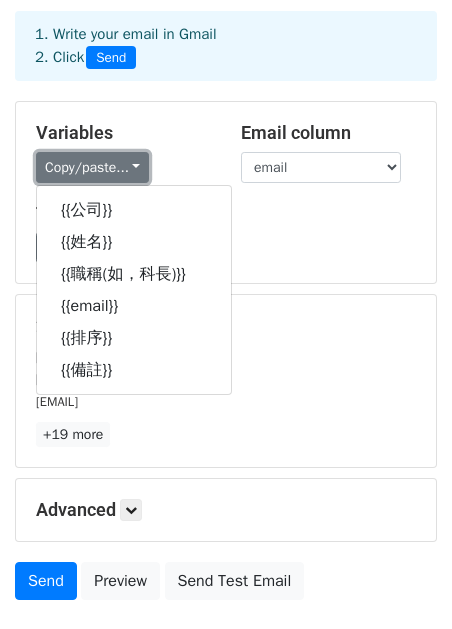 click on "Copy/paste..." at bounding box center (92, 167) 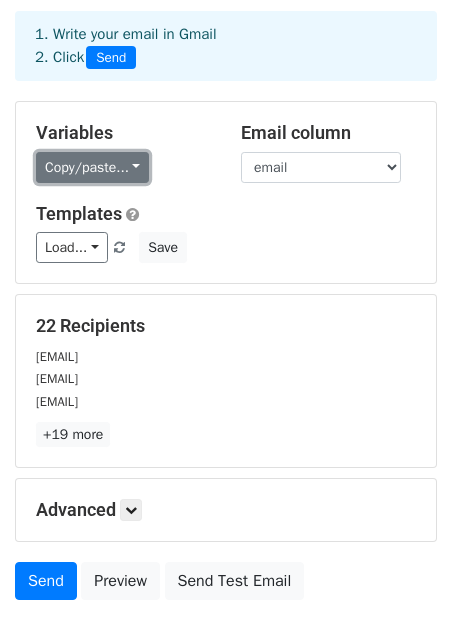 click on "Copy/paste..." at bounding box center (92, 167) 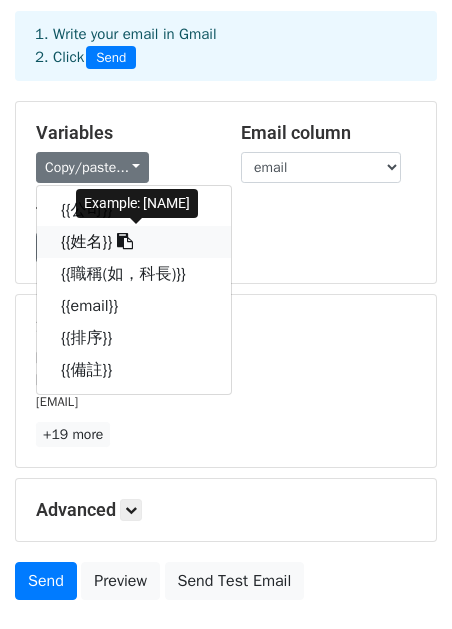 click on "{{姓名}}" at bounding box center (134, 242) 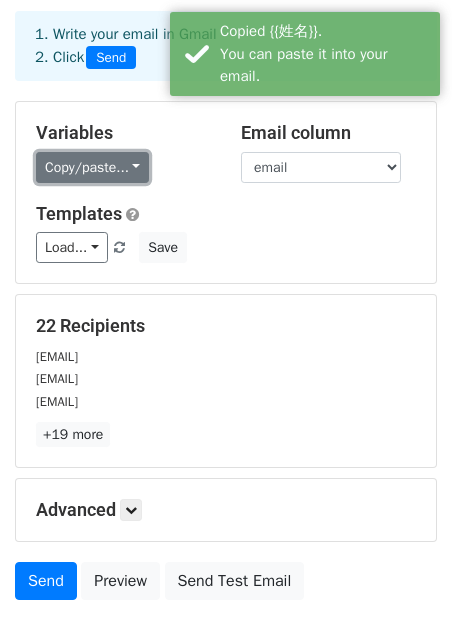 click on "Copy/paste..." at bounding box center (92, 167) 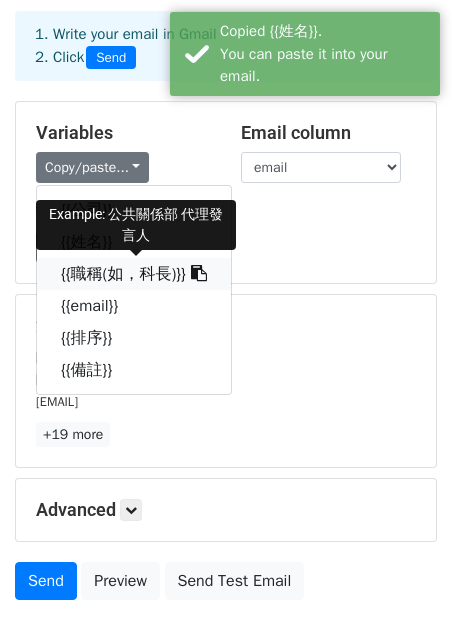 click on "{{職稱(如，科長)}}" at bounding box center [134, 274] 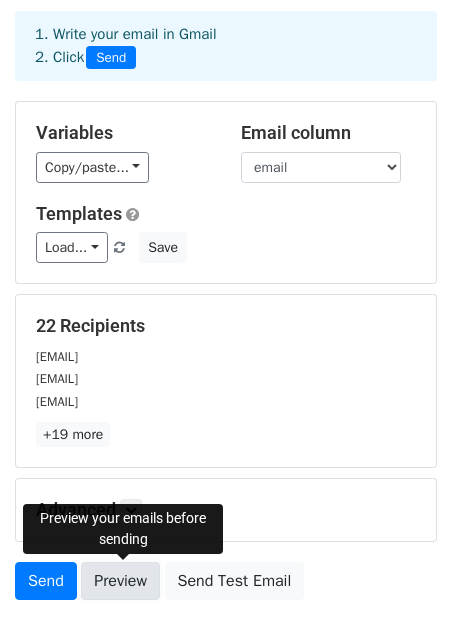 click on "Preview" at bounding box center (120, 581) 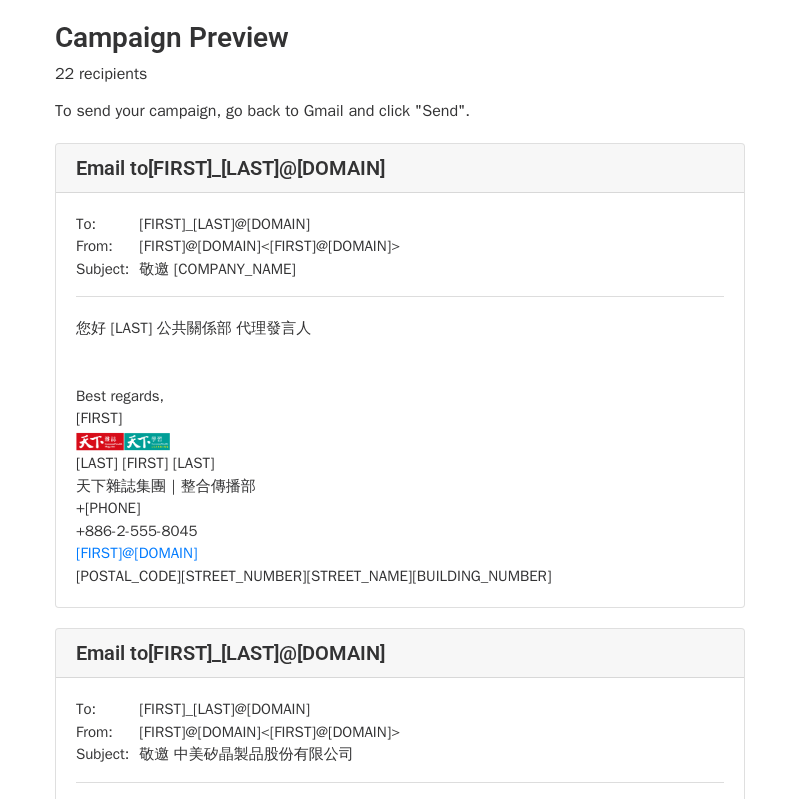 scroll, scrollTop: 0, scrollLeft: 0, axis: both 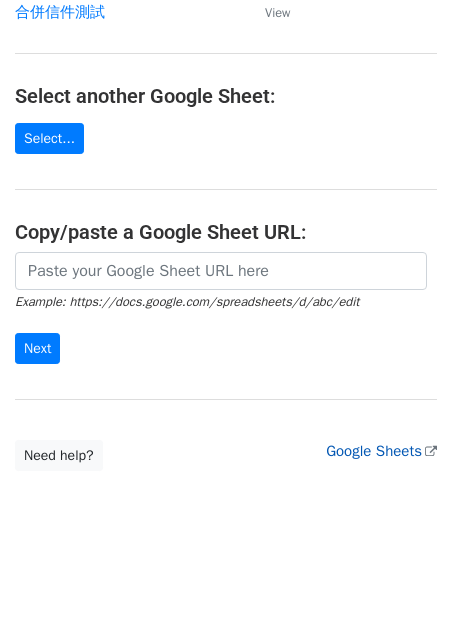 click on "Google Sheets" at bounding box center (381, 451) 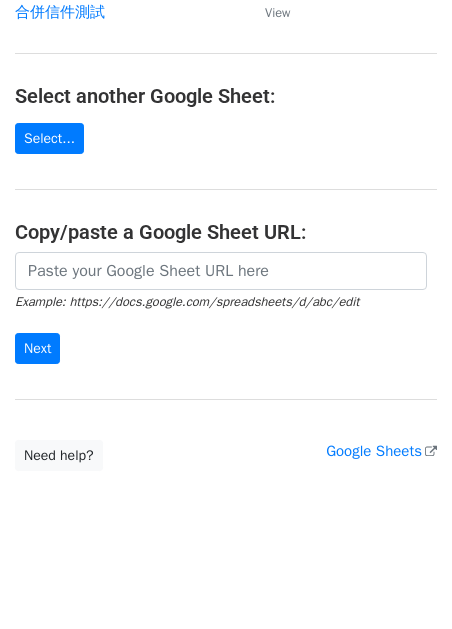 scroll, scrollTop: 0, scrollLeft: 0, axis: both 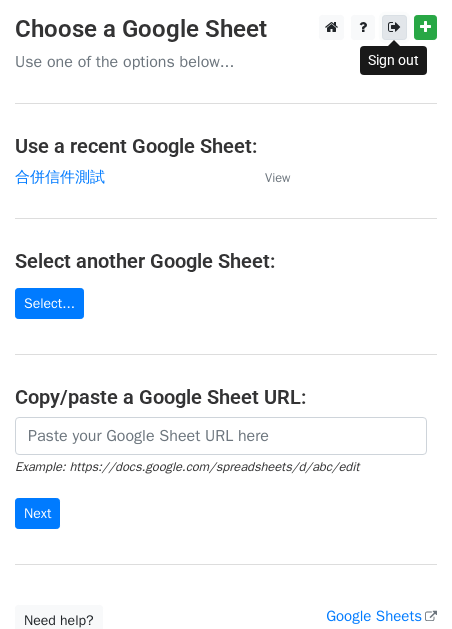 click at bounding box center [394, 27] 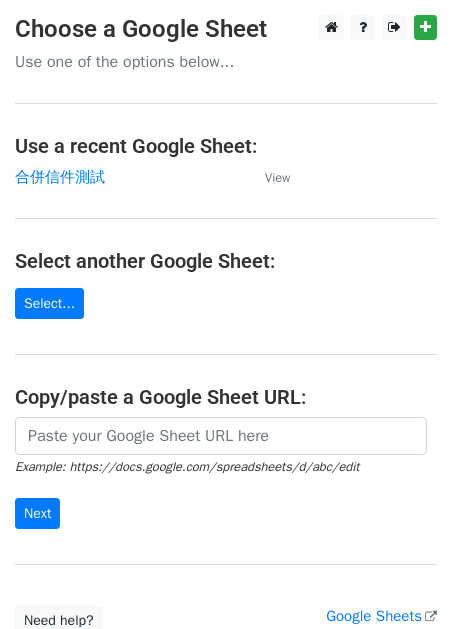 scroll, scrollTop: 0, scrollLeft: 0, axis: both 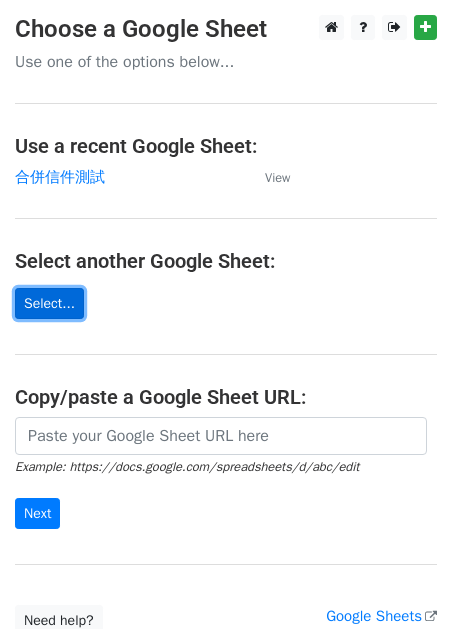 click on "Select..." at bounding box center (49, 303) 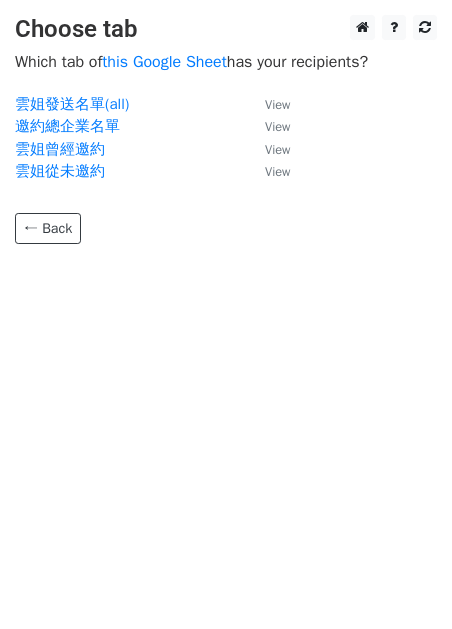scroll, scrollTop: 0, scrollLeft: 0, axis: both 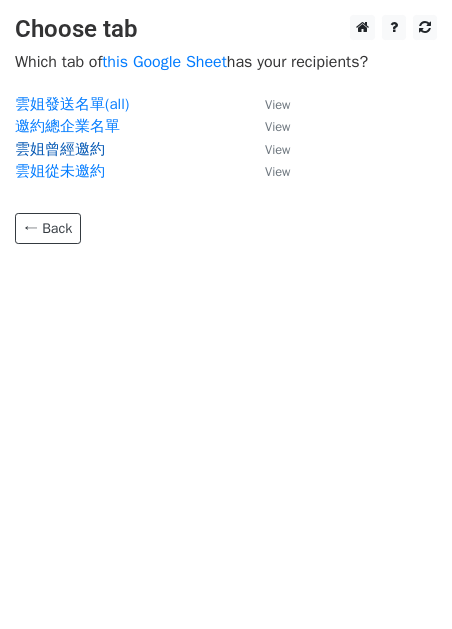 click on "雲姐曾經邀約" at bounding box center (60, 149) 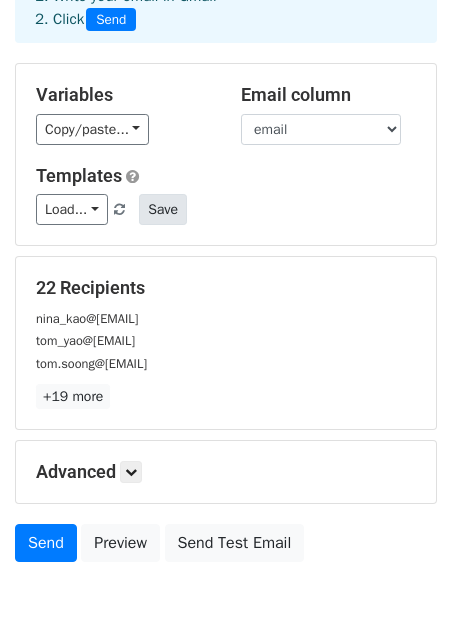 scroll, scrollTop: 144, scrollLeft: 0, axis: vertical 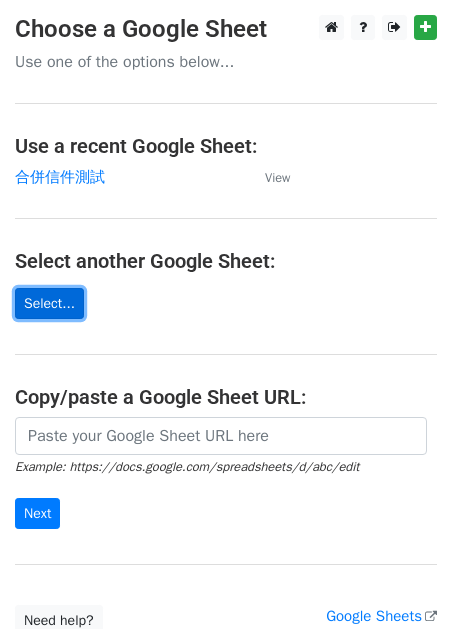 click on "Select..." at bounding box center (49, 303) 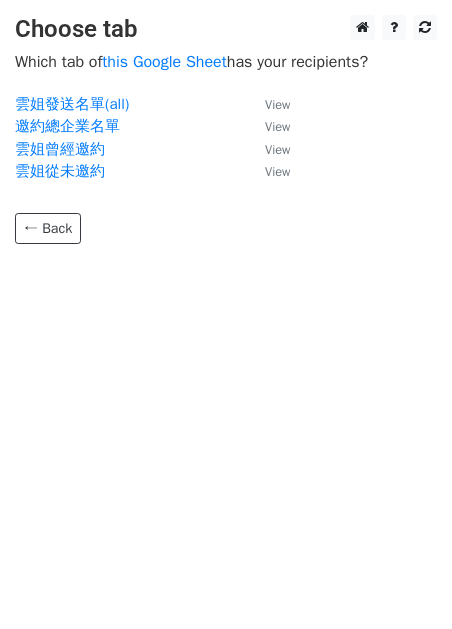 scroll, scrollTop: 0, scrollLeft: 0, axis: both 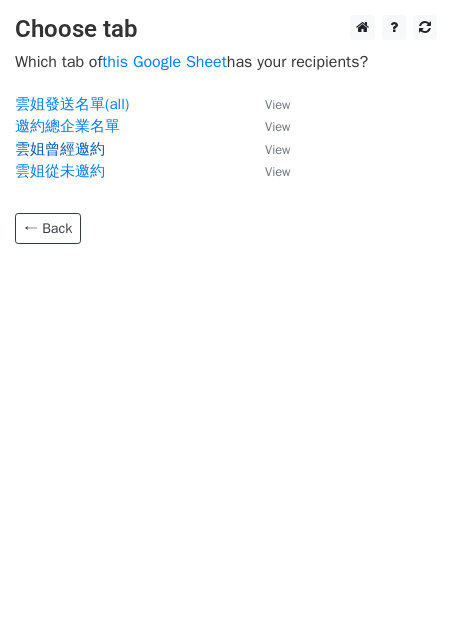click on "雲姐曾經邀約" at bounding box center (60, 149) 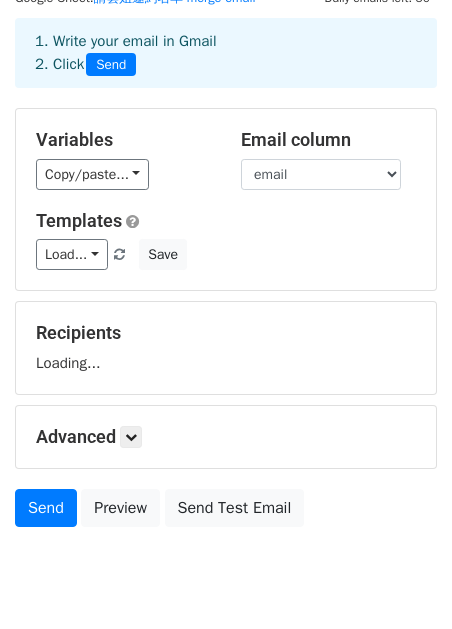 scroll, scrollTop: 100, scrollLeft: 0, axis: vertical 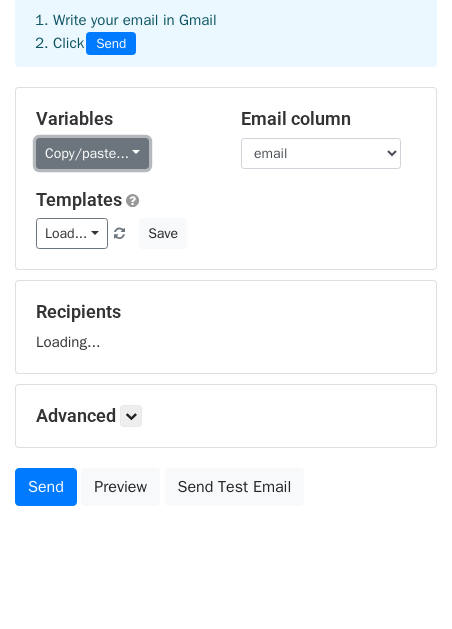 click on "Copy/paste..." at bounding box center [92, 153] 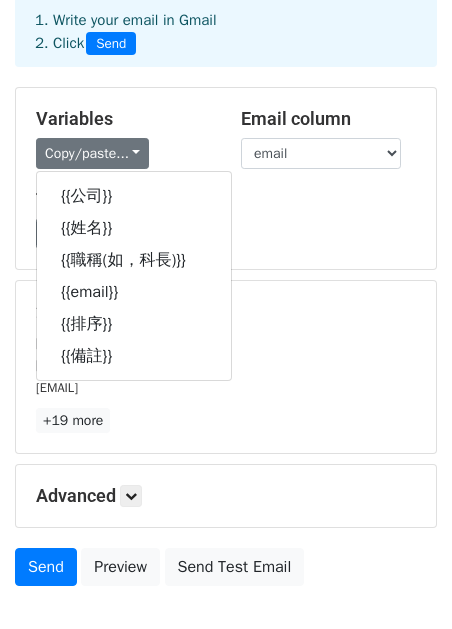 click on "Variables" at bounding box center [123, 119] 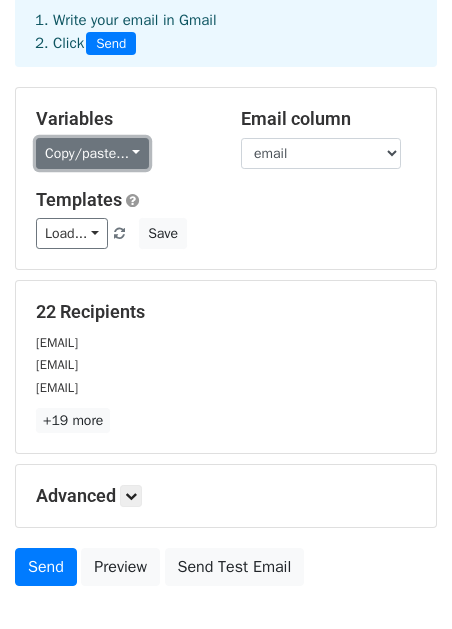 click on "Copy/paste..." at bounding box center [92, 153] 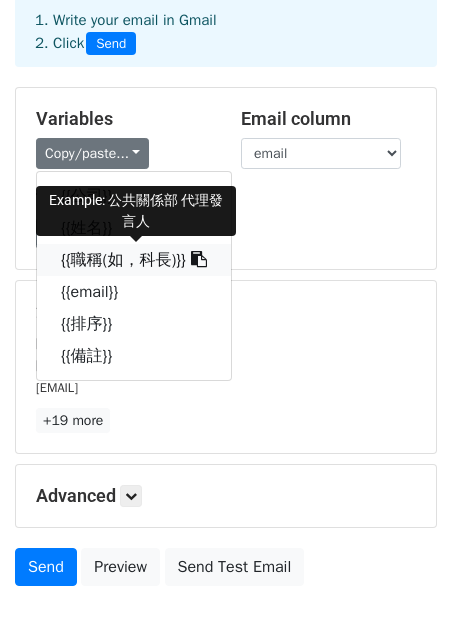 click on "{{職稱(如，科長)}}" at bounding box center (134, 260) 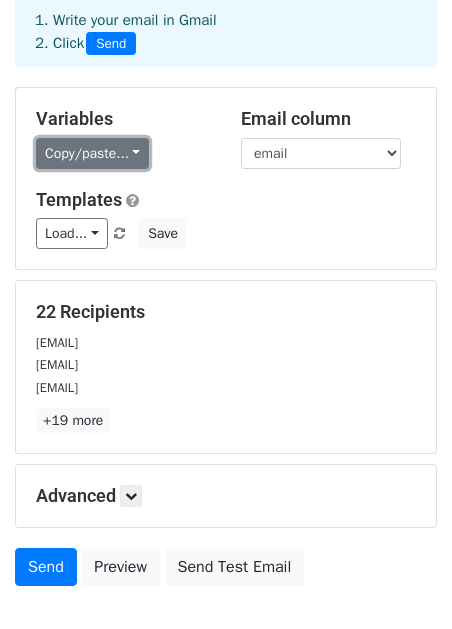 click on "Copy/paste..." at bounding box center [92, 153] 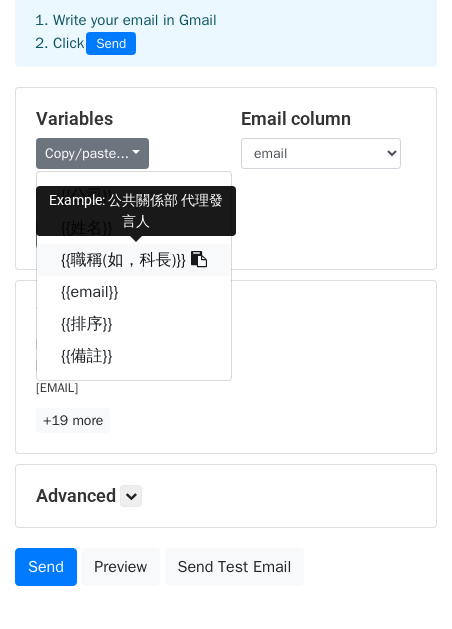 click on "{{職稱(如，科長)}}" at bounding box center [134, 260] 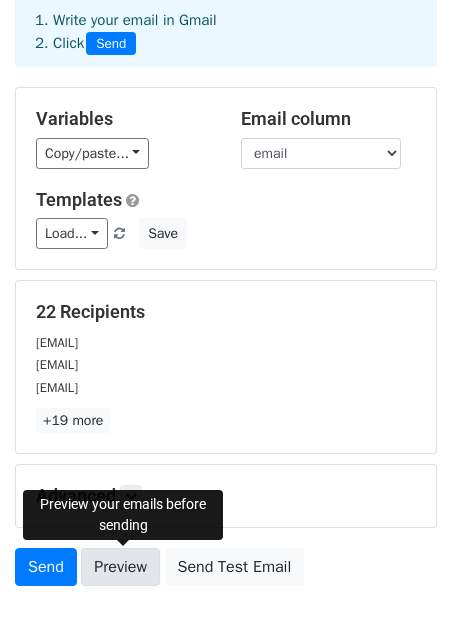 click on "Preview" at bounding box center [120, 567] 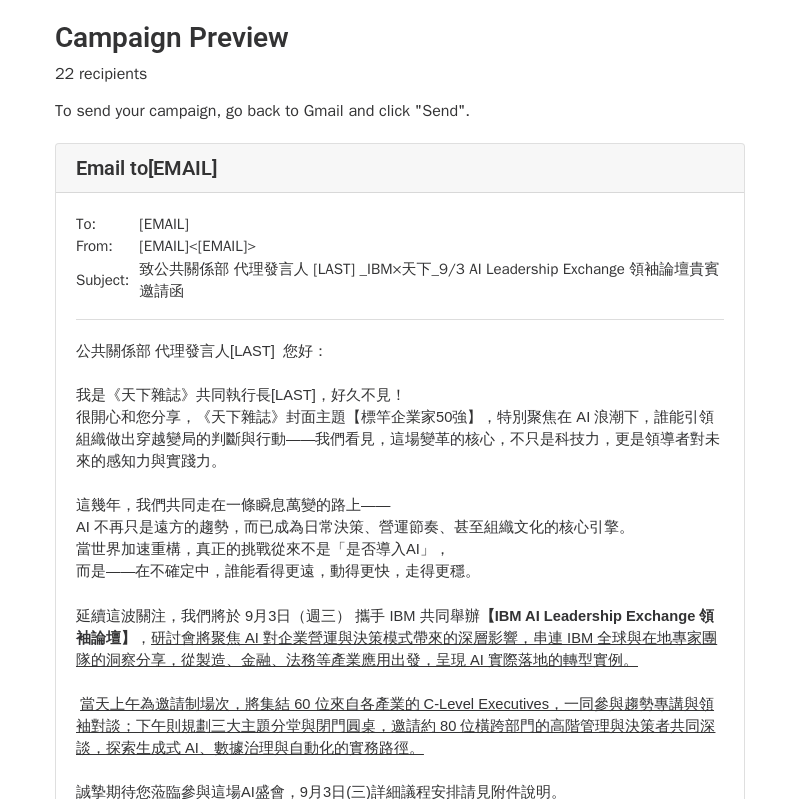scroll, scrollTop: 0, scrollLeft: 0, axis: both 